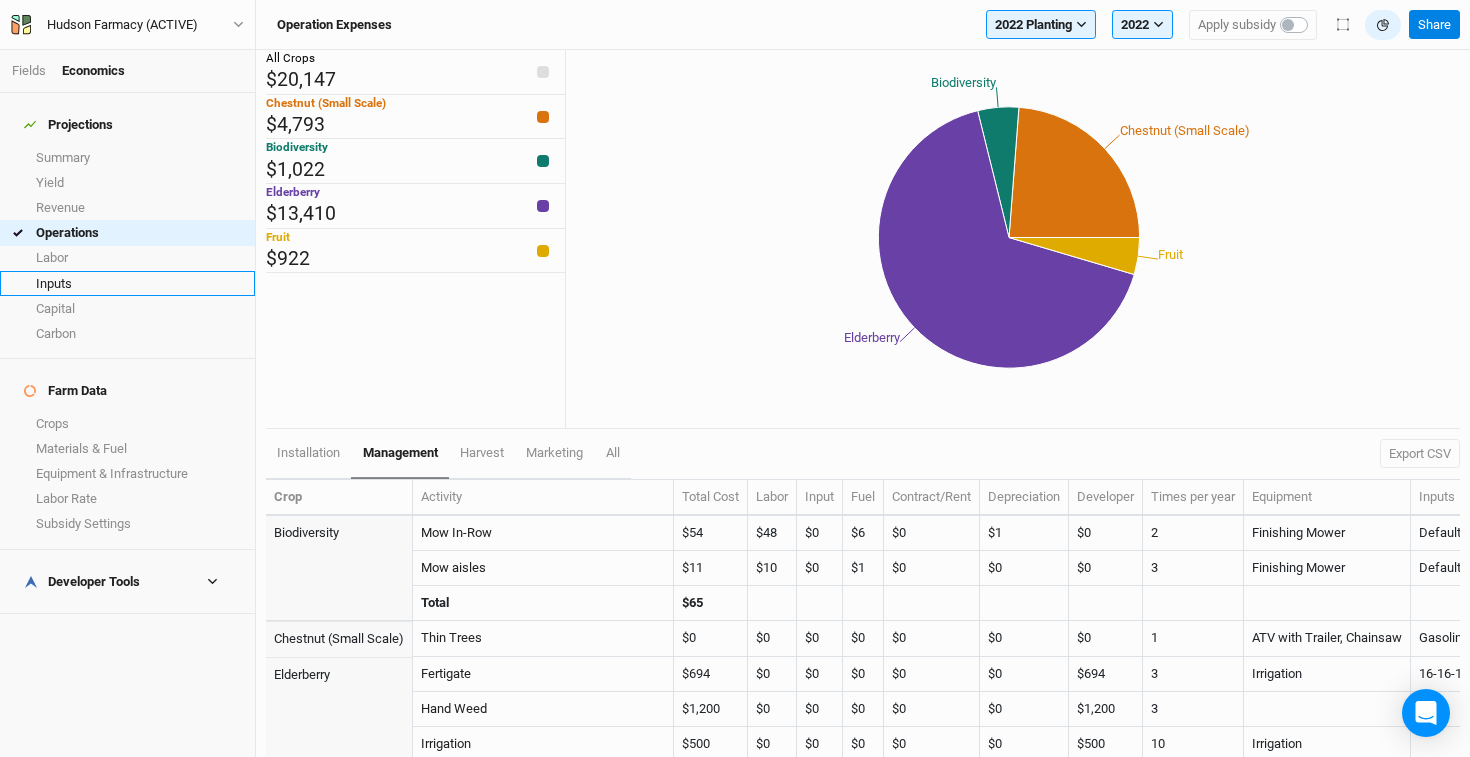 scroll, scrollTop: 0, scrollLeft: 0, axis: both 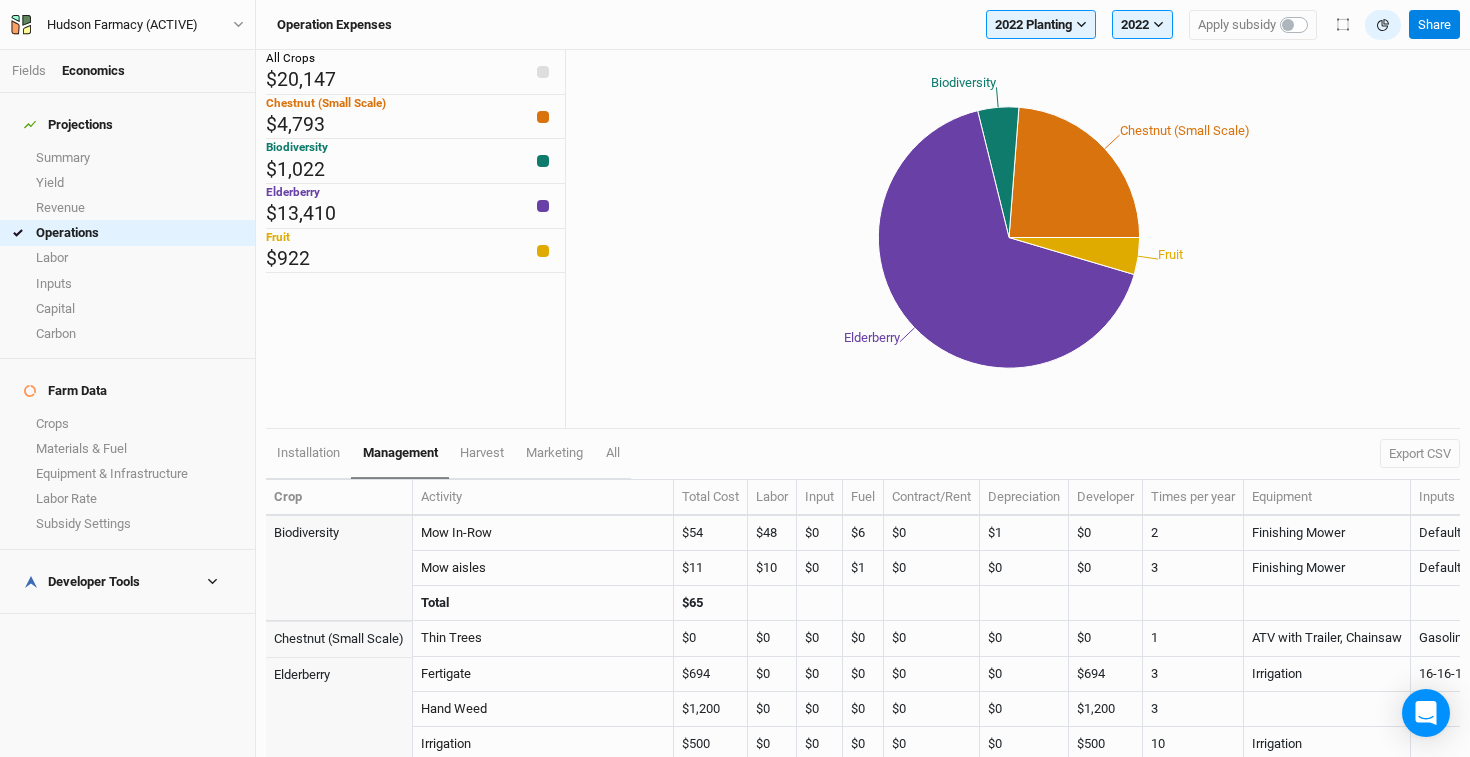 click on "Developer Tools" at bounding box center [82, 582] 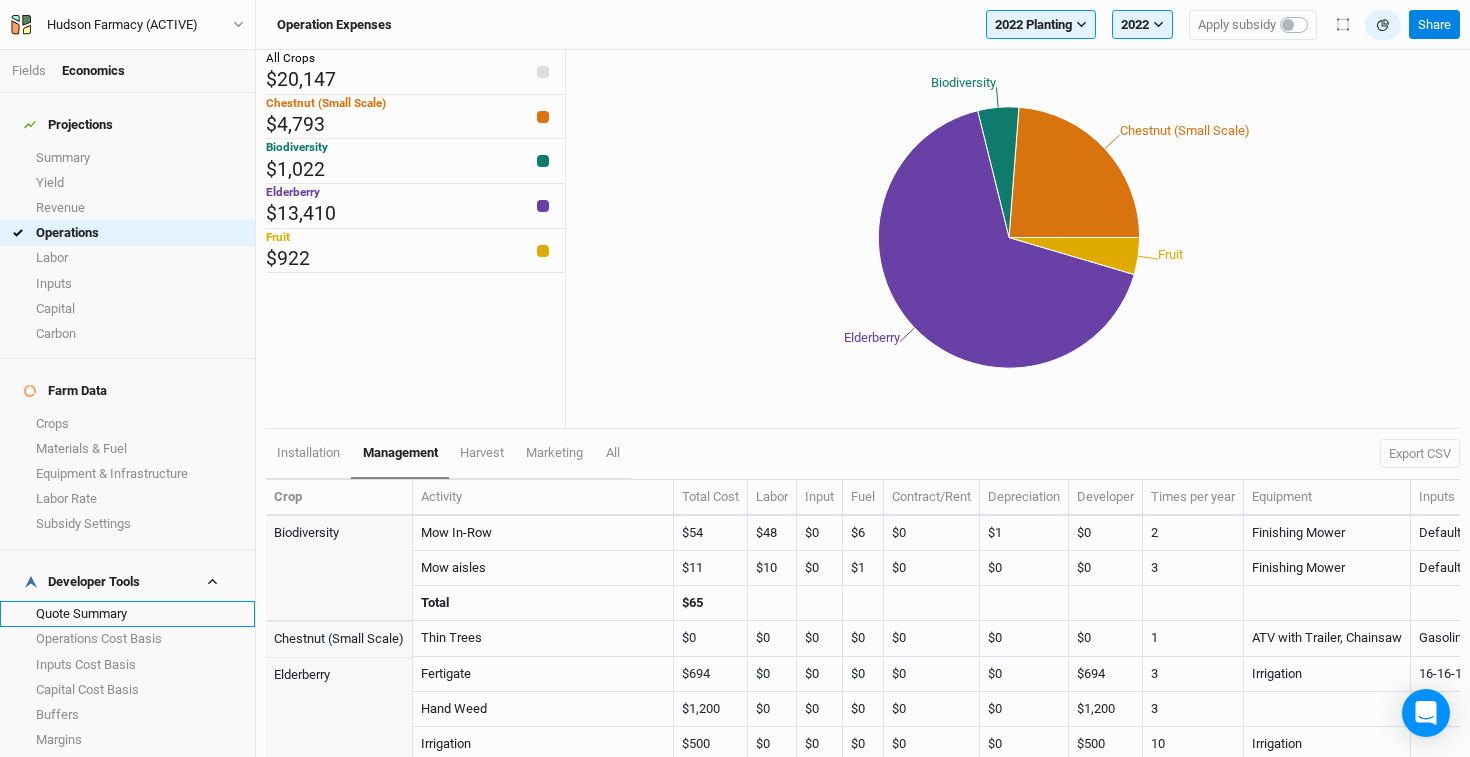 click on "Quote Summary" at bounding box center (127, 613) 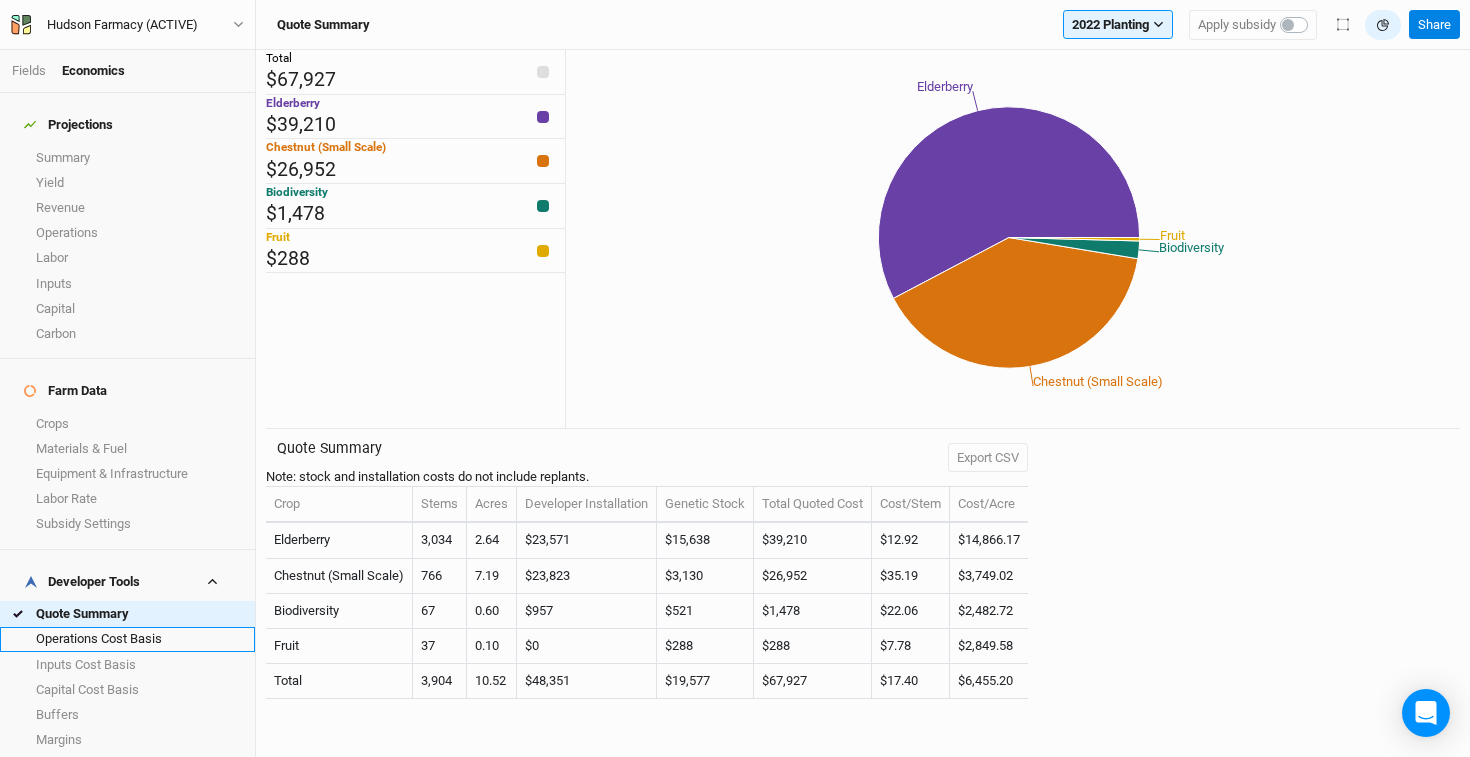 click on "Operations Cost Basis" at bounding box center [127, 639] 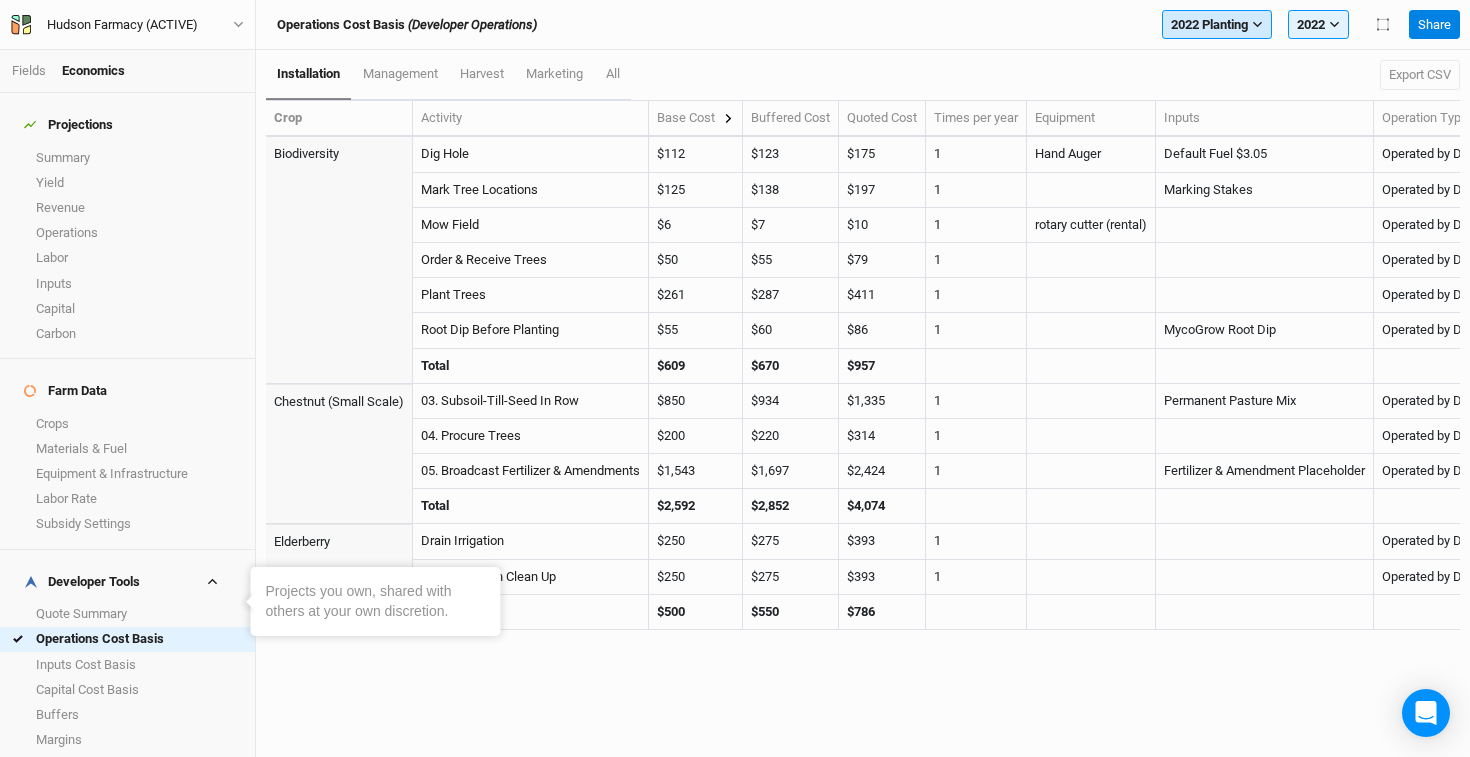 click on "2022 Planting" at bounding box center [1217, 25] 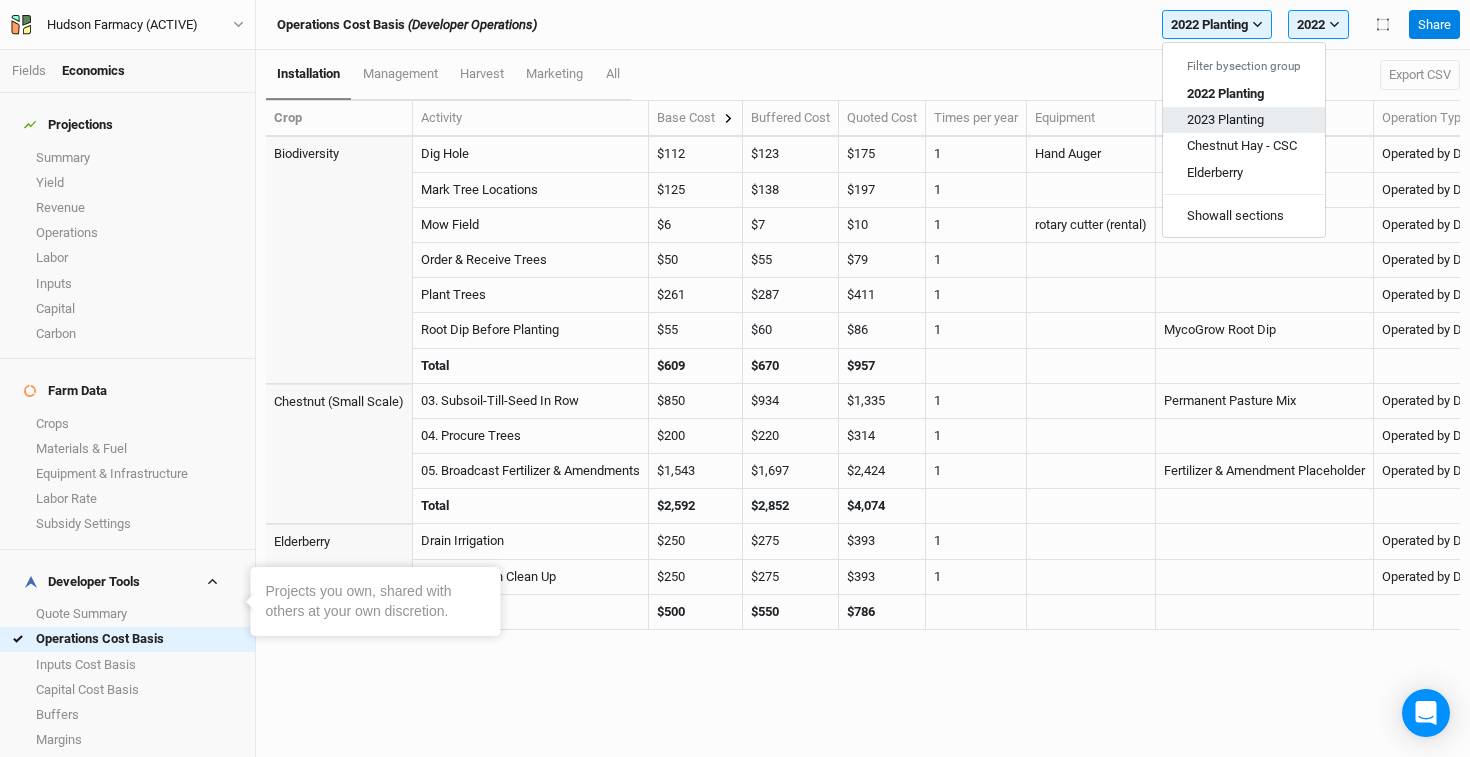 click on "2023 Planting" at bounding box center (1225, 93) 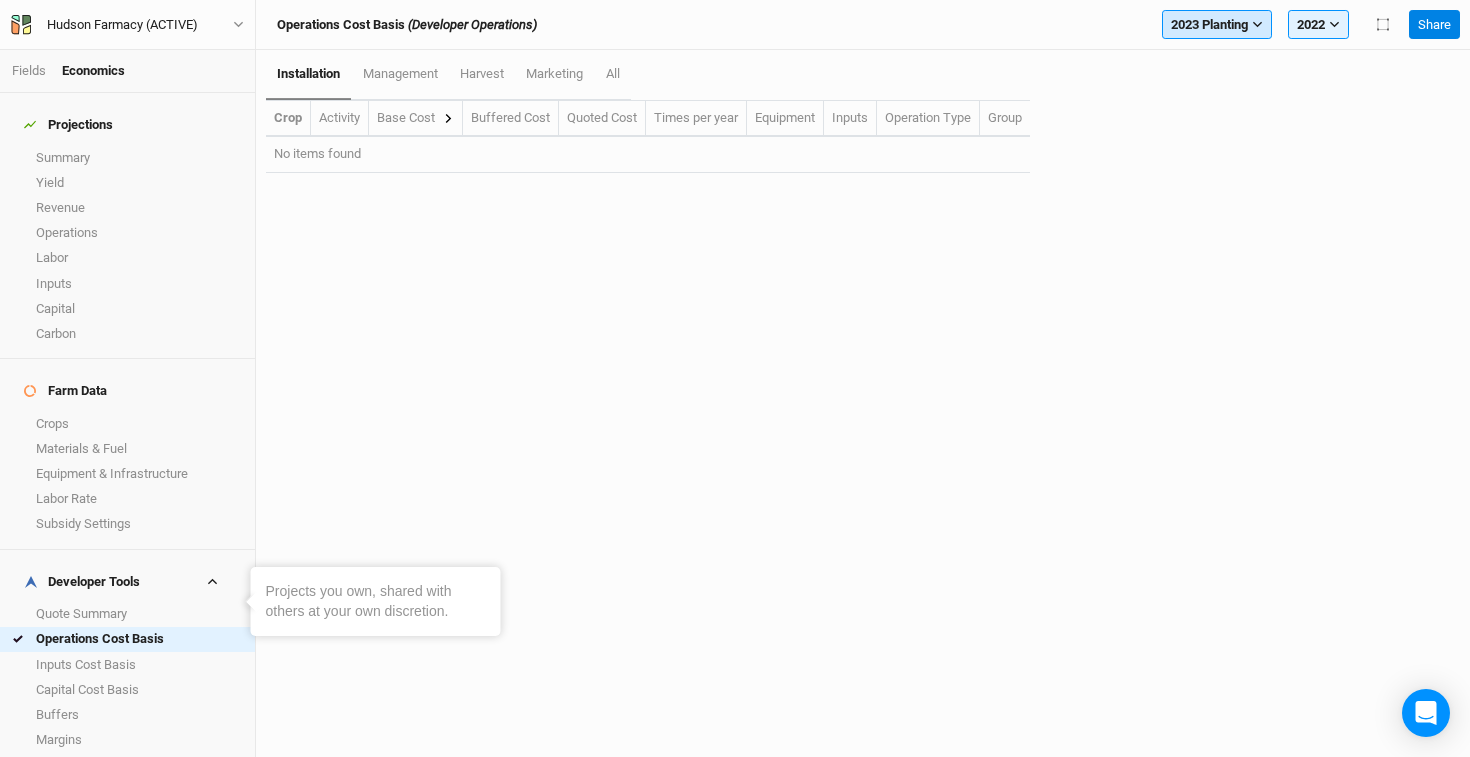 click on "2023 Planting" at bounding box center (1209, 25) 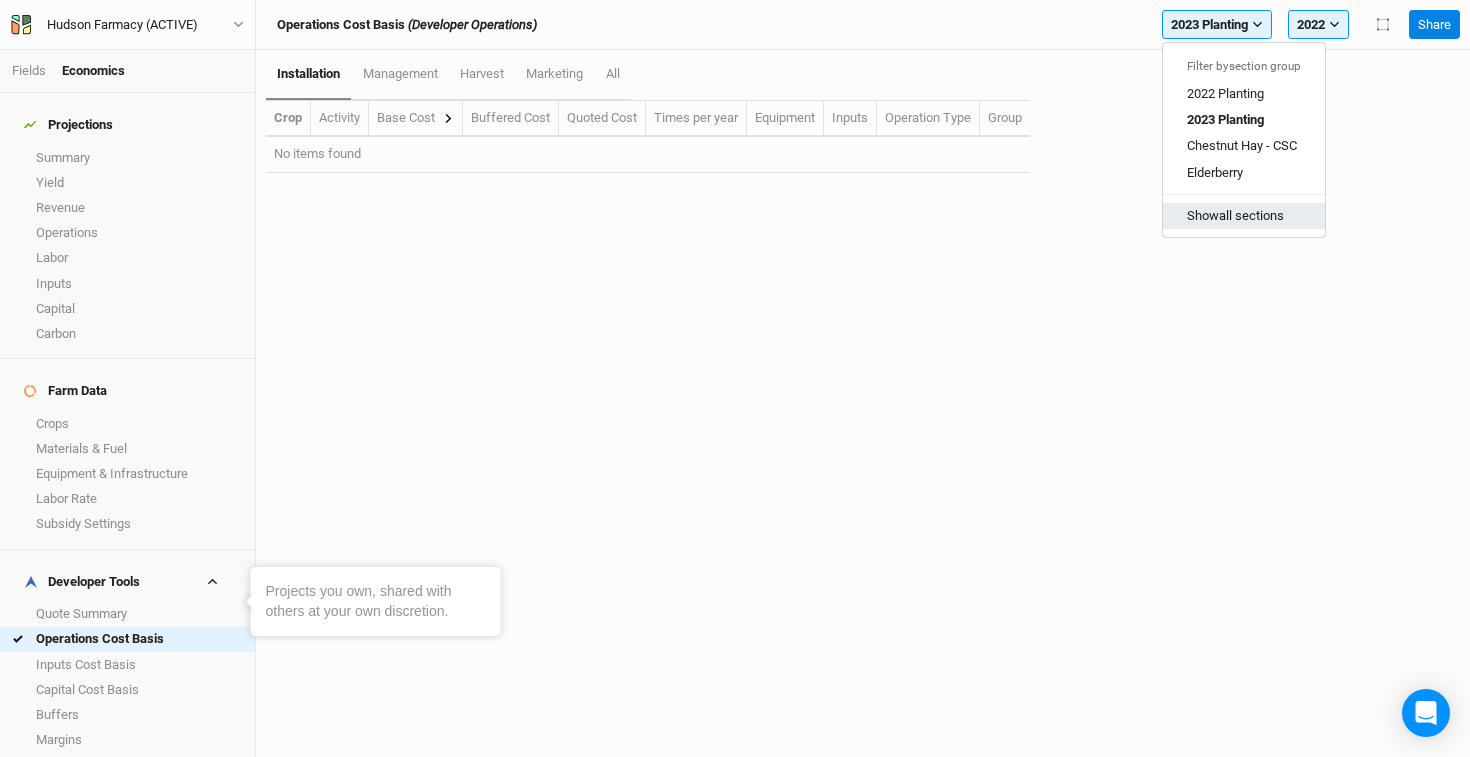 click on "Show  all sections" at bounding box center [1244, 216] 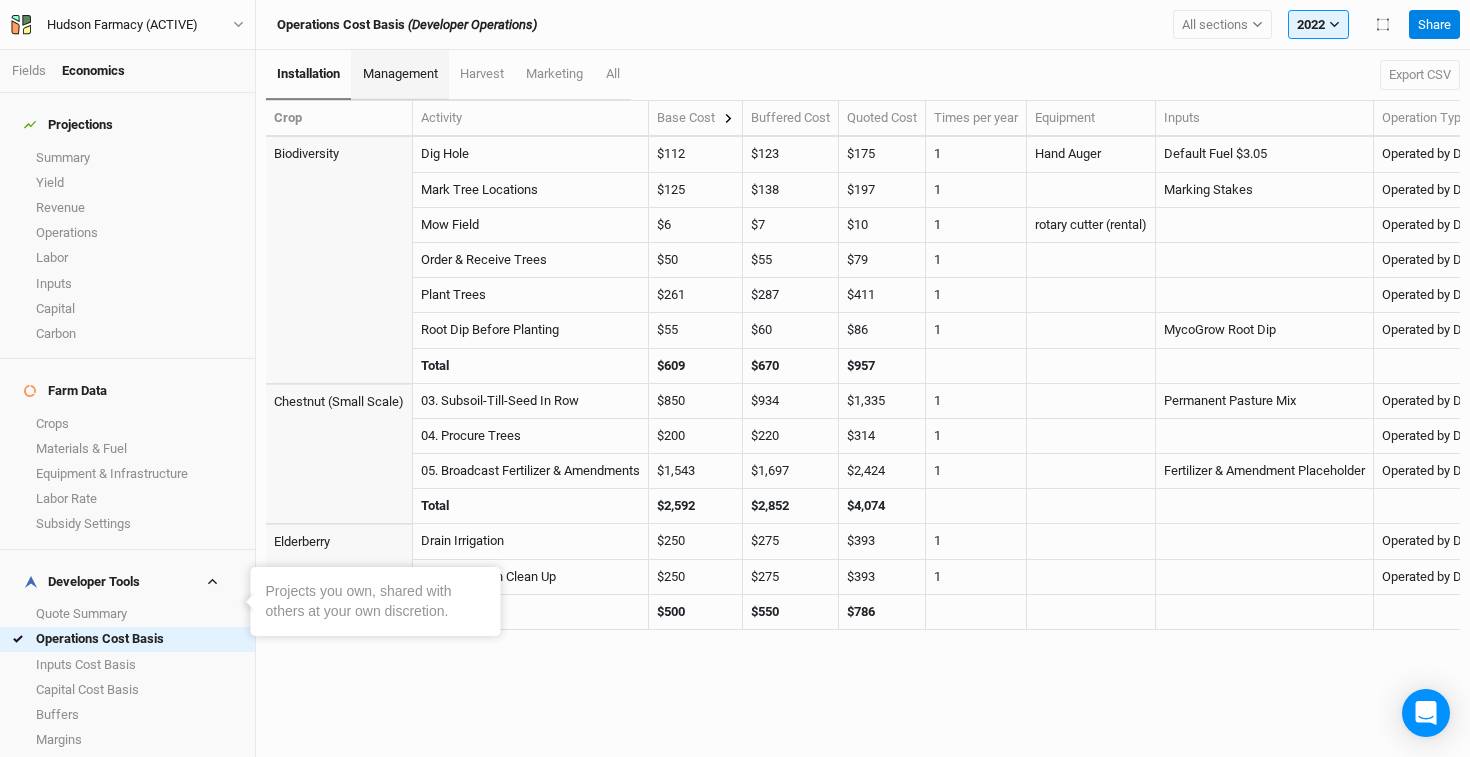 click on "management" at bounding box center [308, 75] 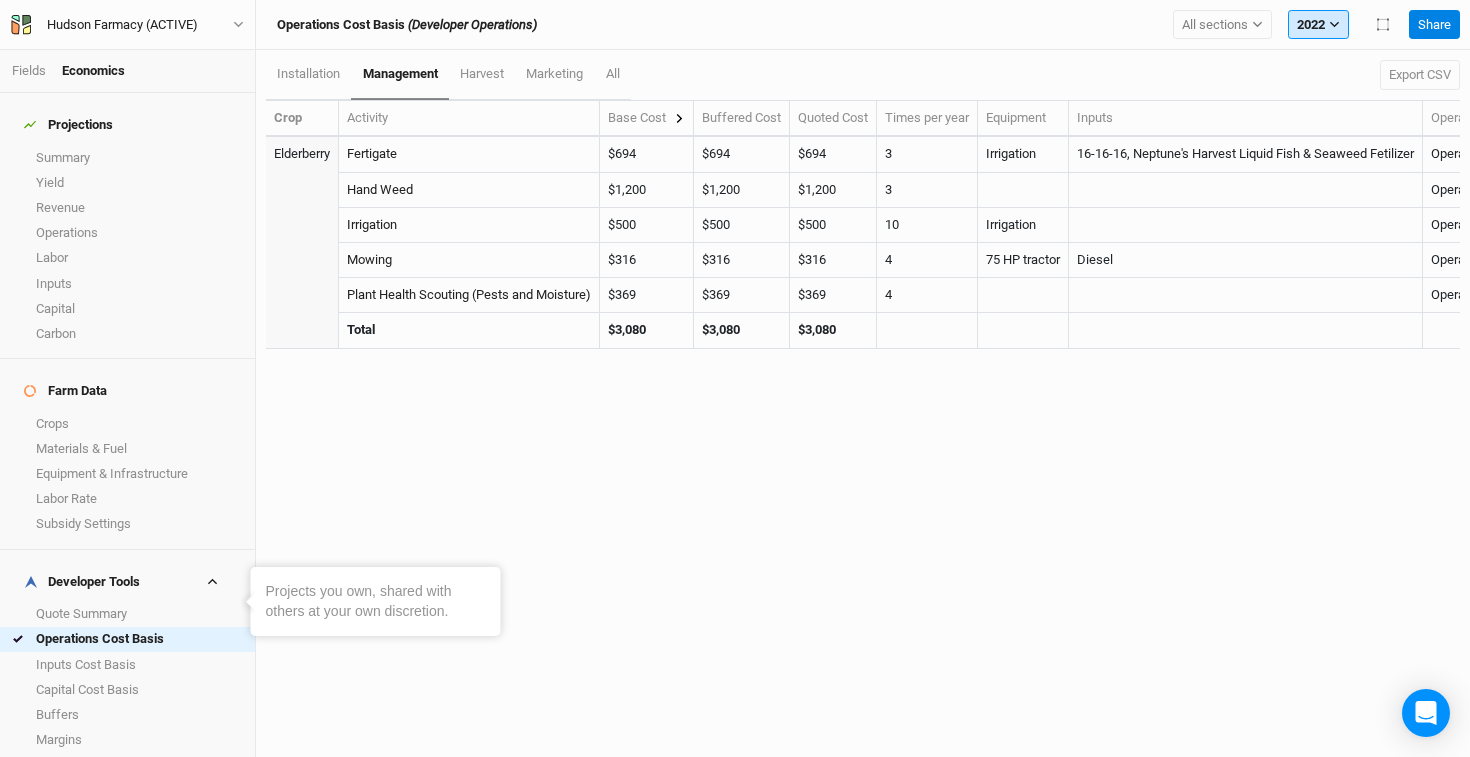 click on "2022" at bounding box center [1318, 25] 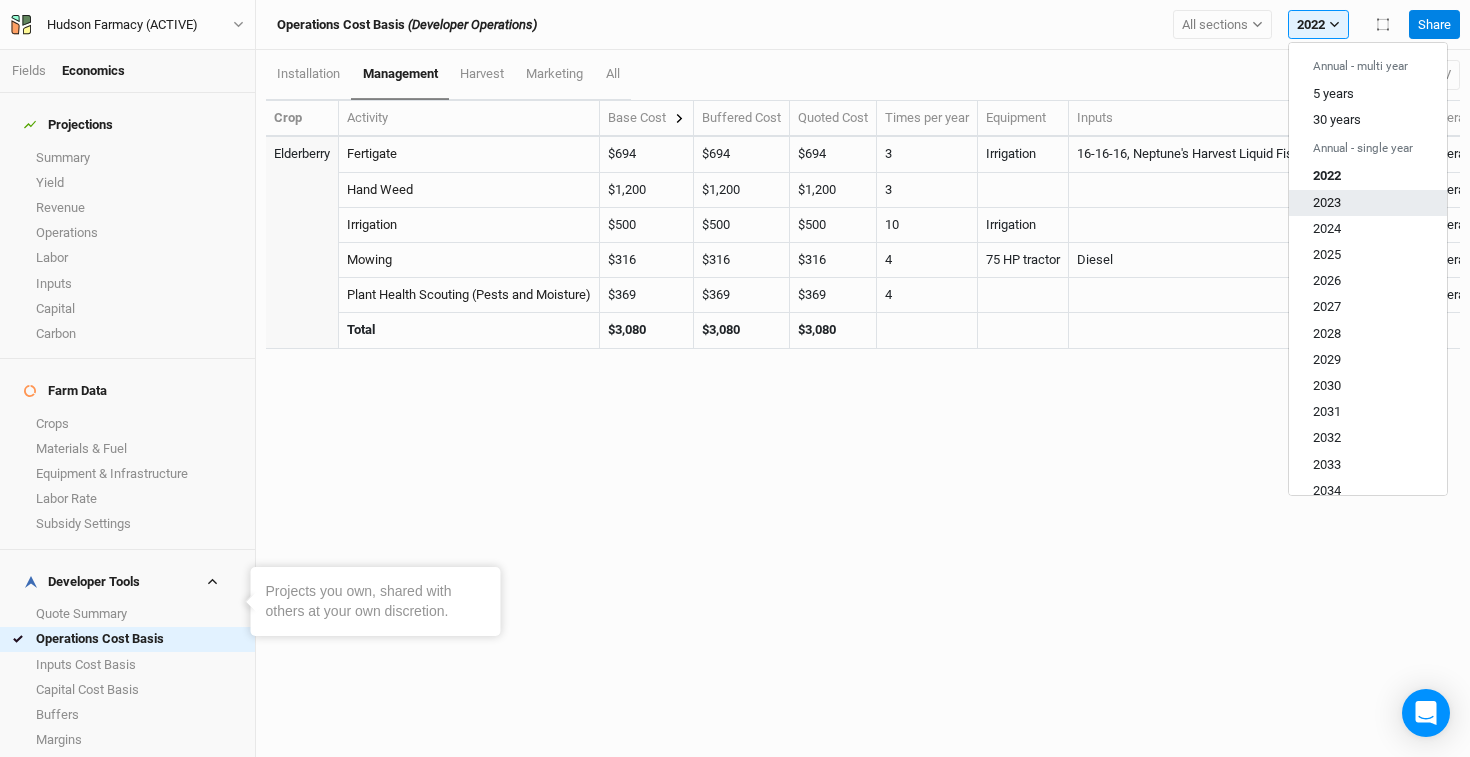 click on "2023" at bounding box center (1368, 120) 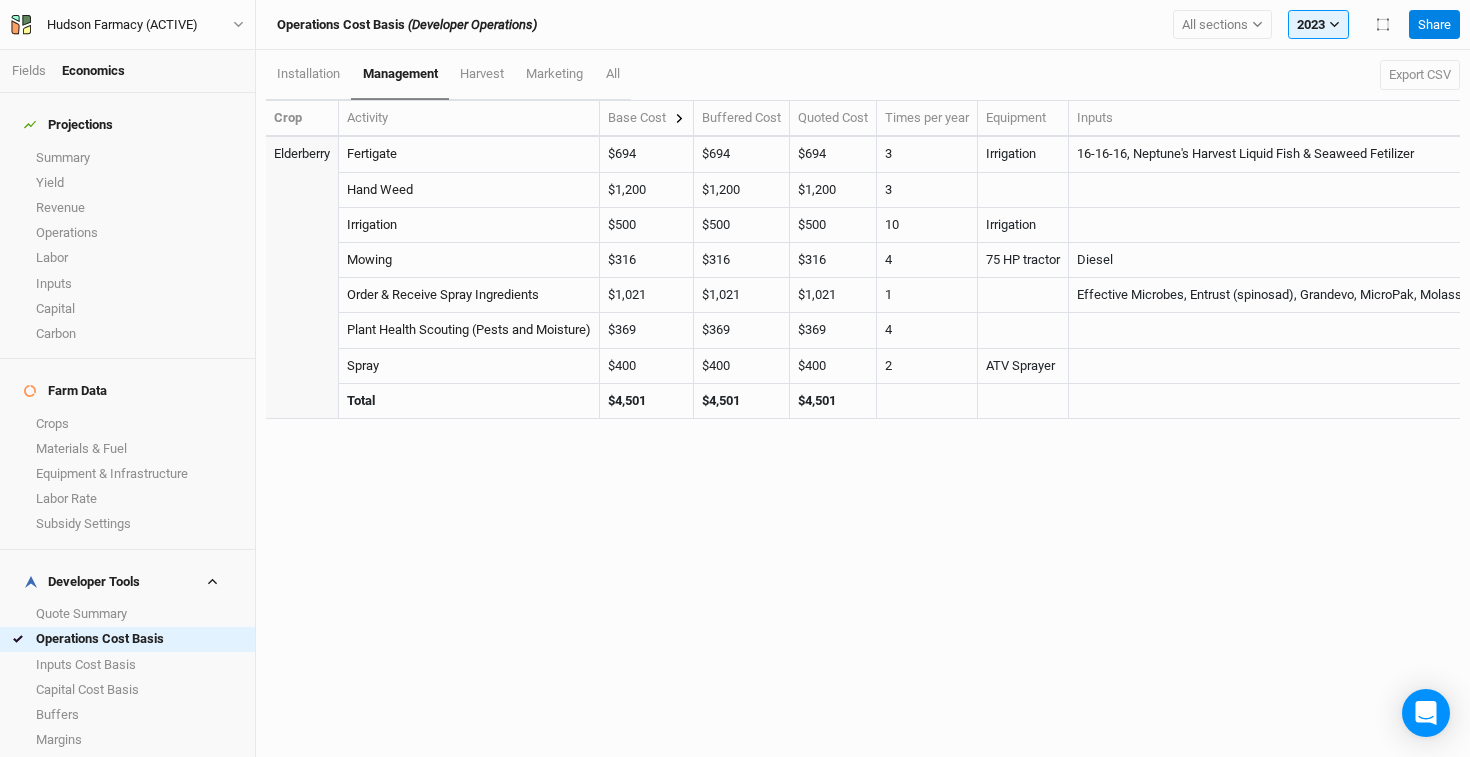 drag, startPoint x: 1179, startPoint y: 508, endPoint x: 1137, endPoint y: 450, distance: 71.610054 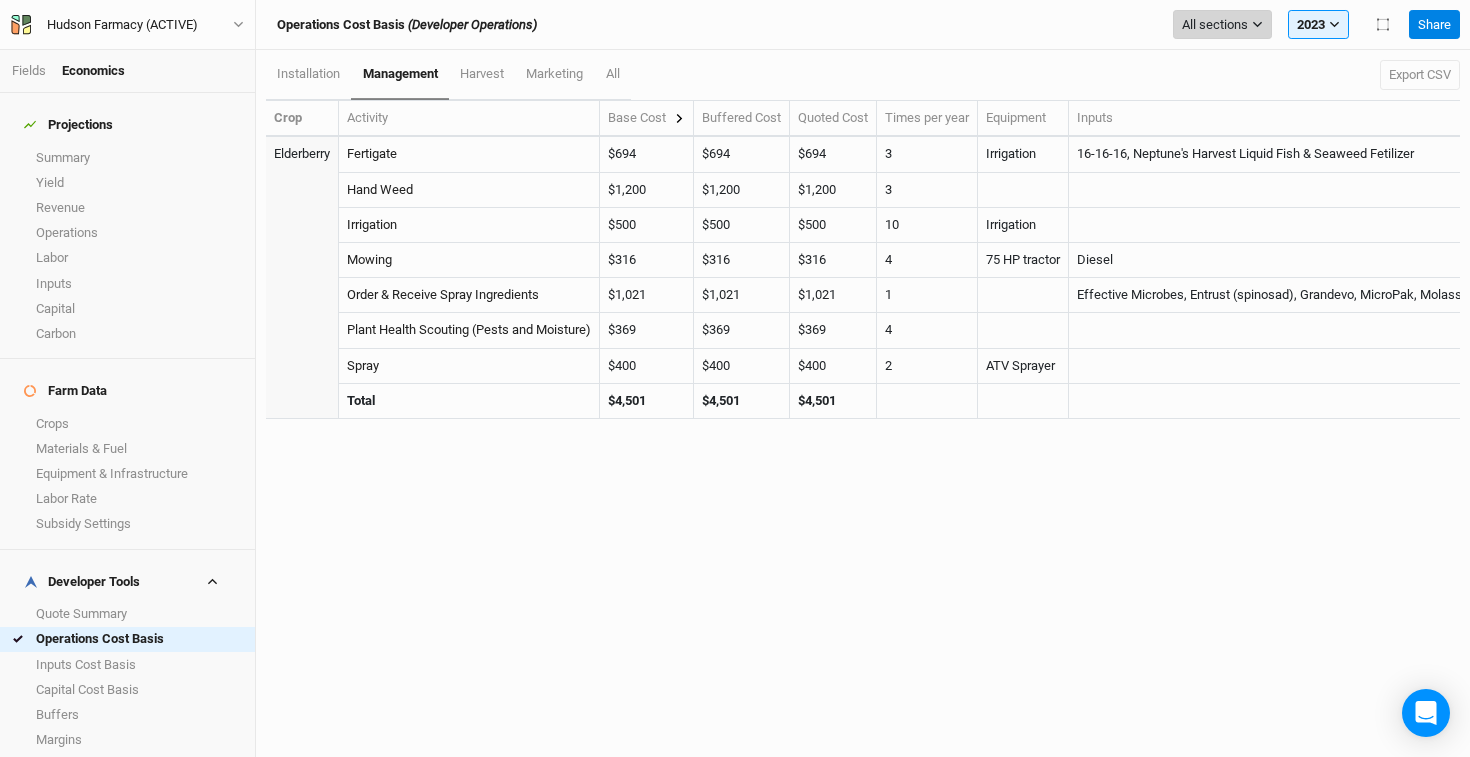 click on "All sections" at bounding box center [1215, 25] 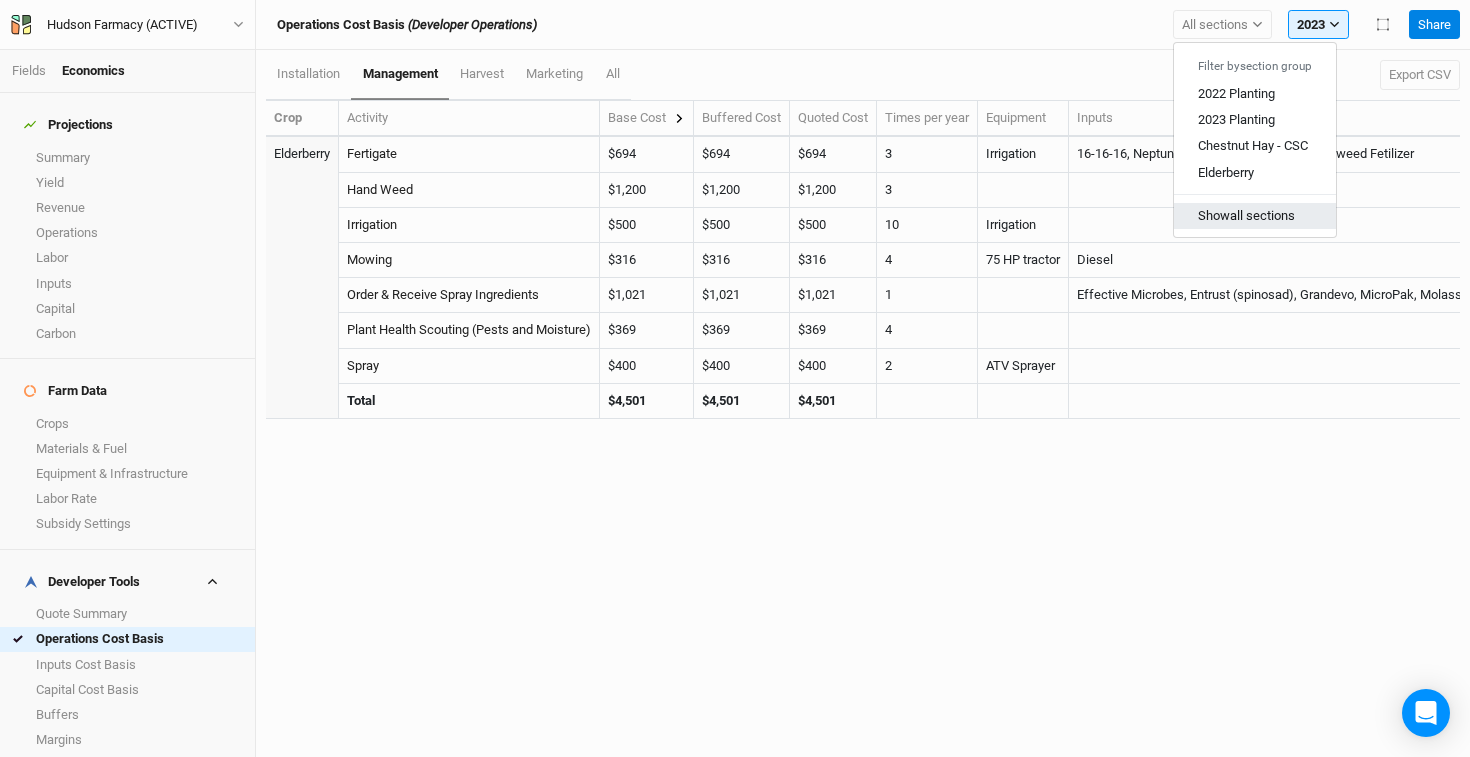 click on "Show  all sections" at bounding box center [1255, 216] 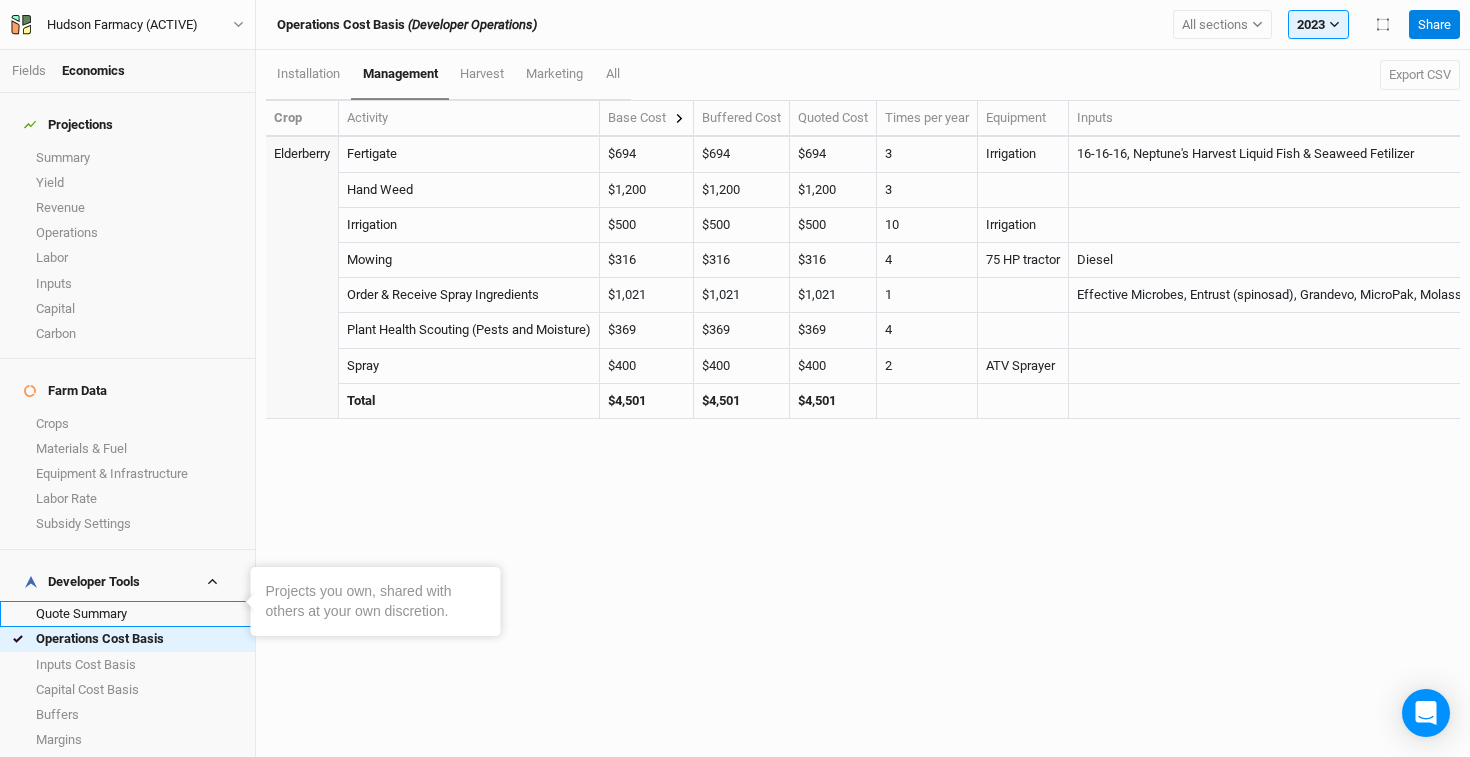 click on "Quote Summary" at bounding box center [127, 613] 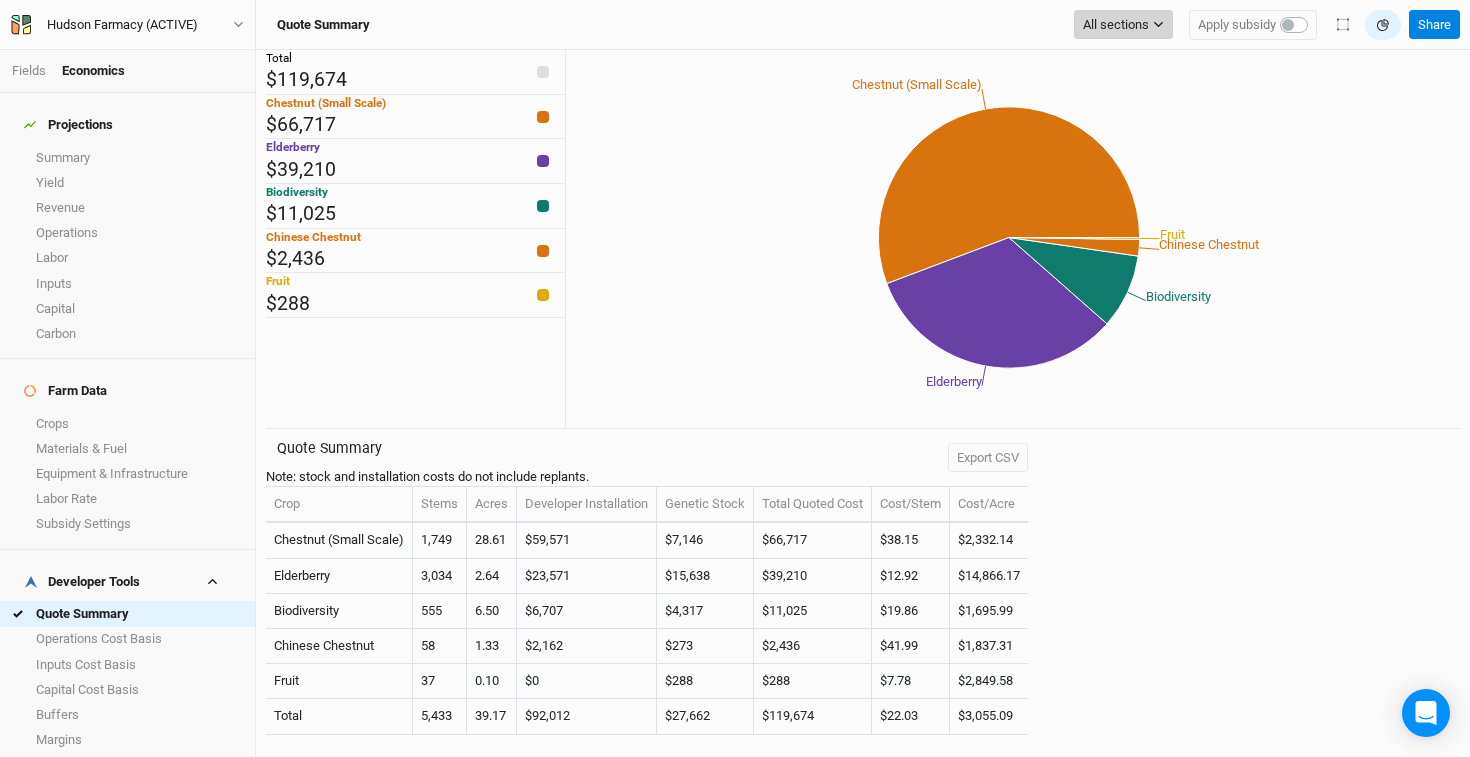 click on "All sections" at bounding box center (1123, 25) 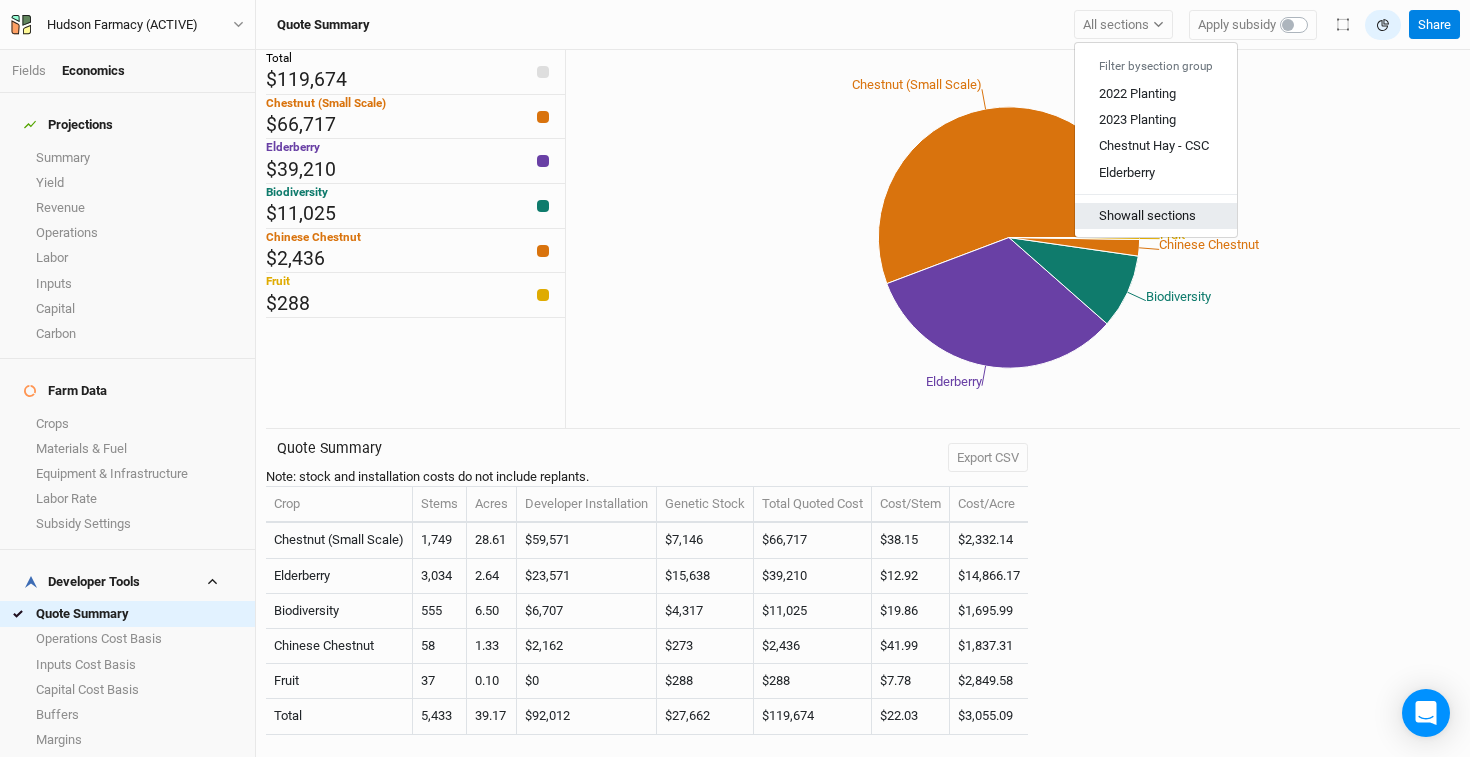 click on "Show  all sections" at bounding box center [1156, 216] 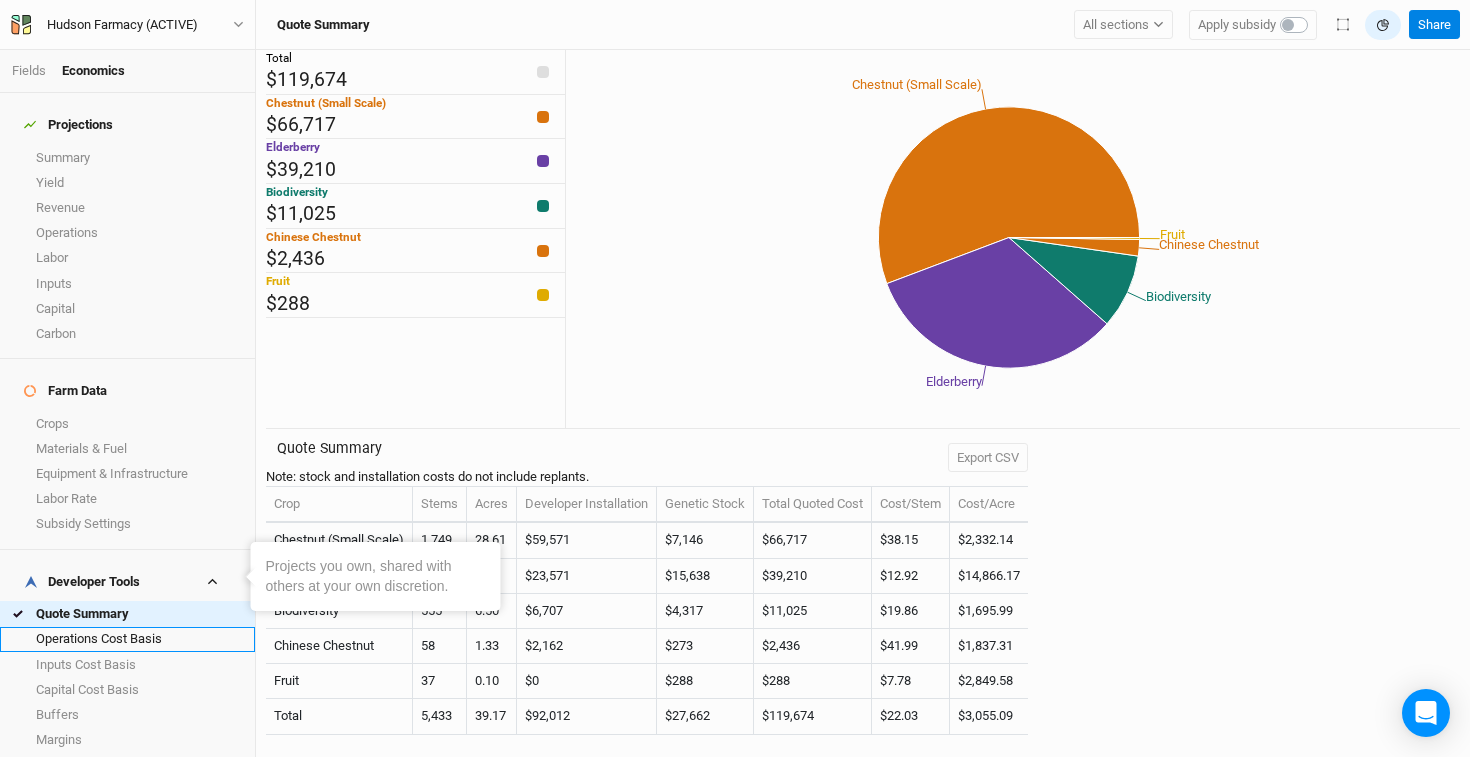 click on "Operations Cost Basis" at bounding box center [127, 639] 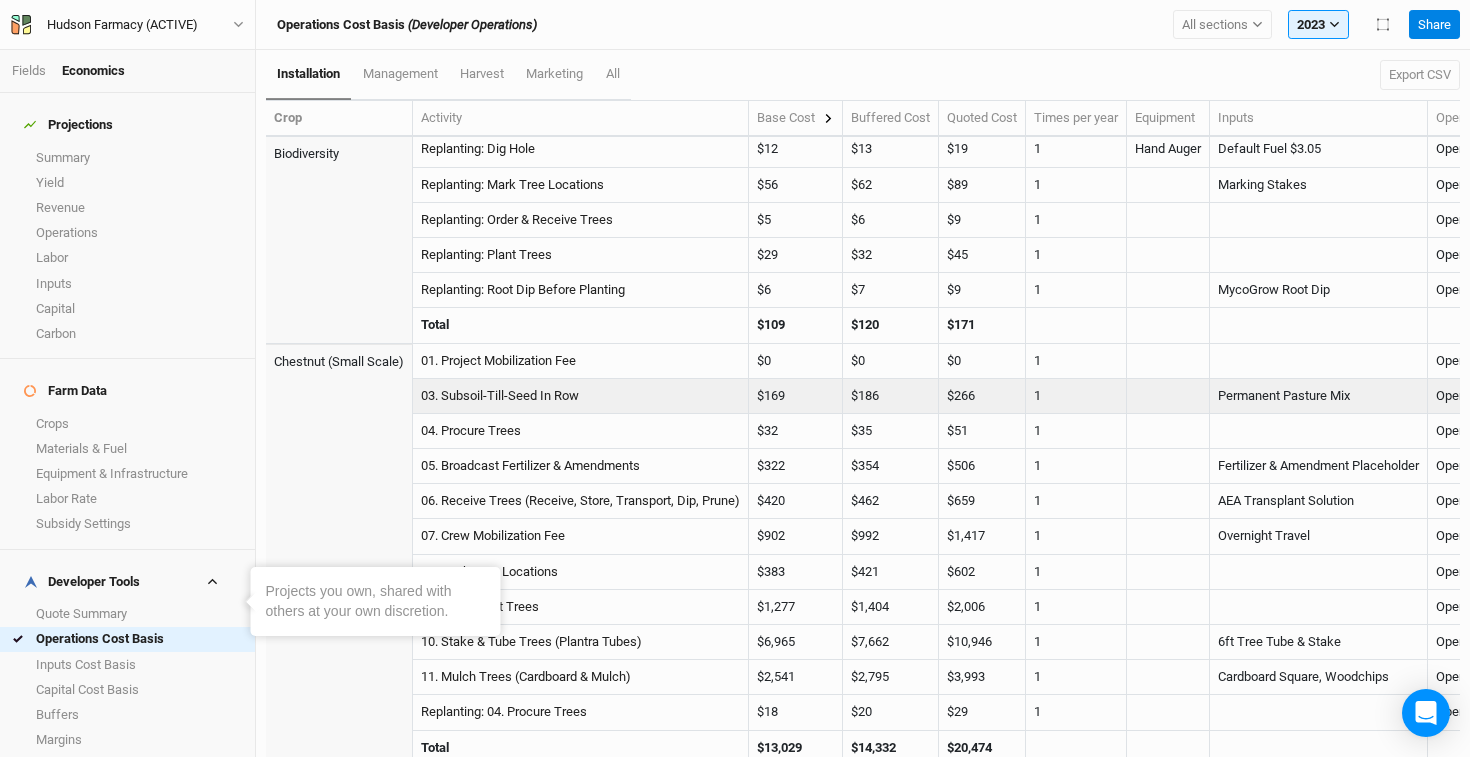 scroll, scrollTop: 0, scrollLeft: 0, axis: both 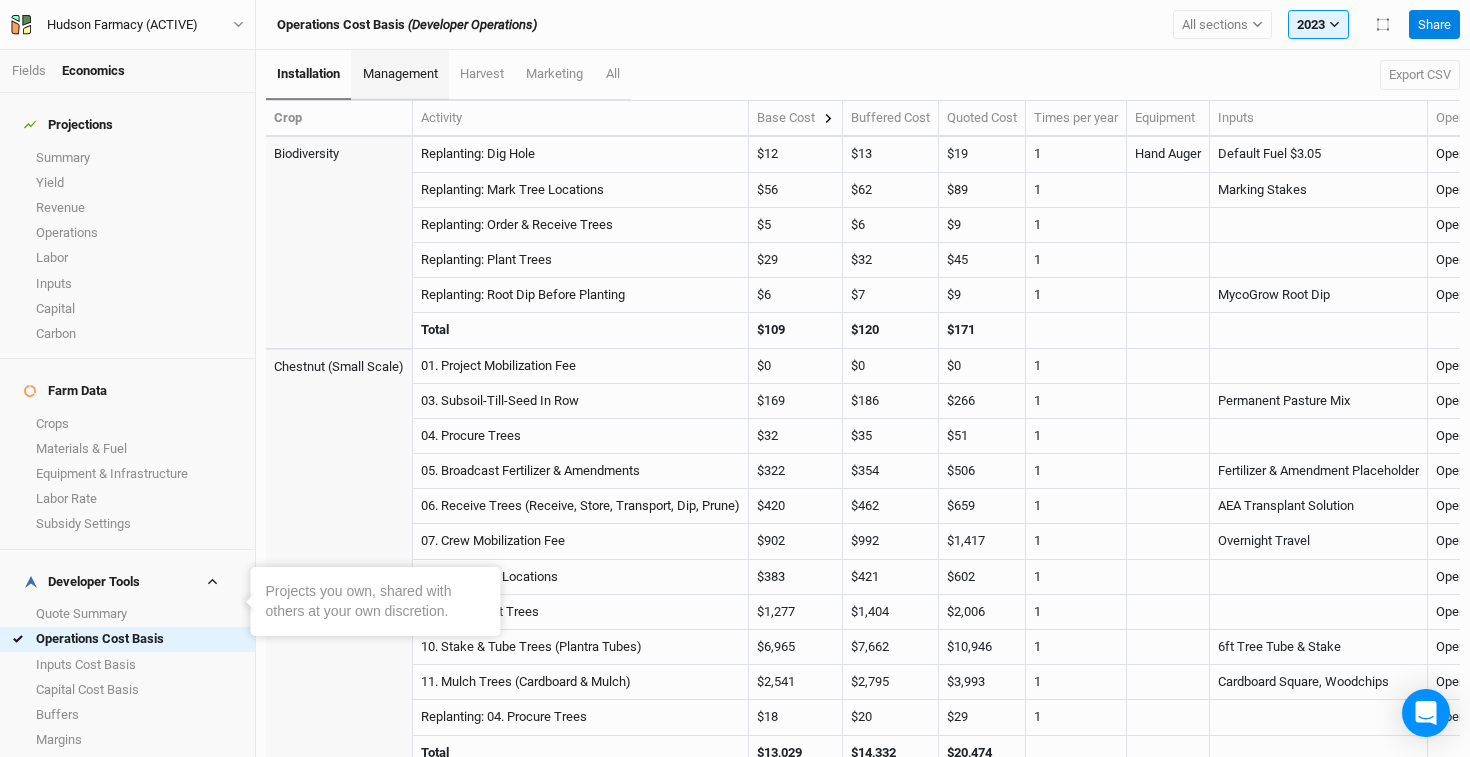 click on "management" at bounding box center [308, 73] 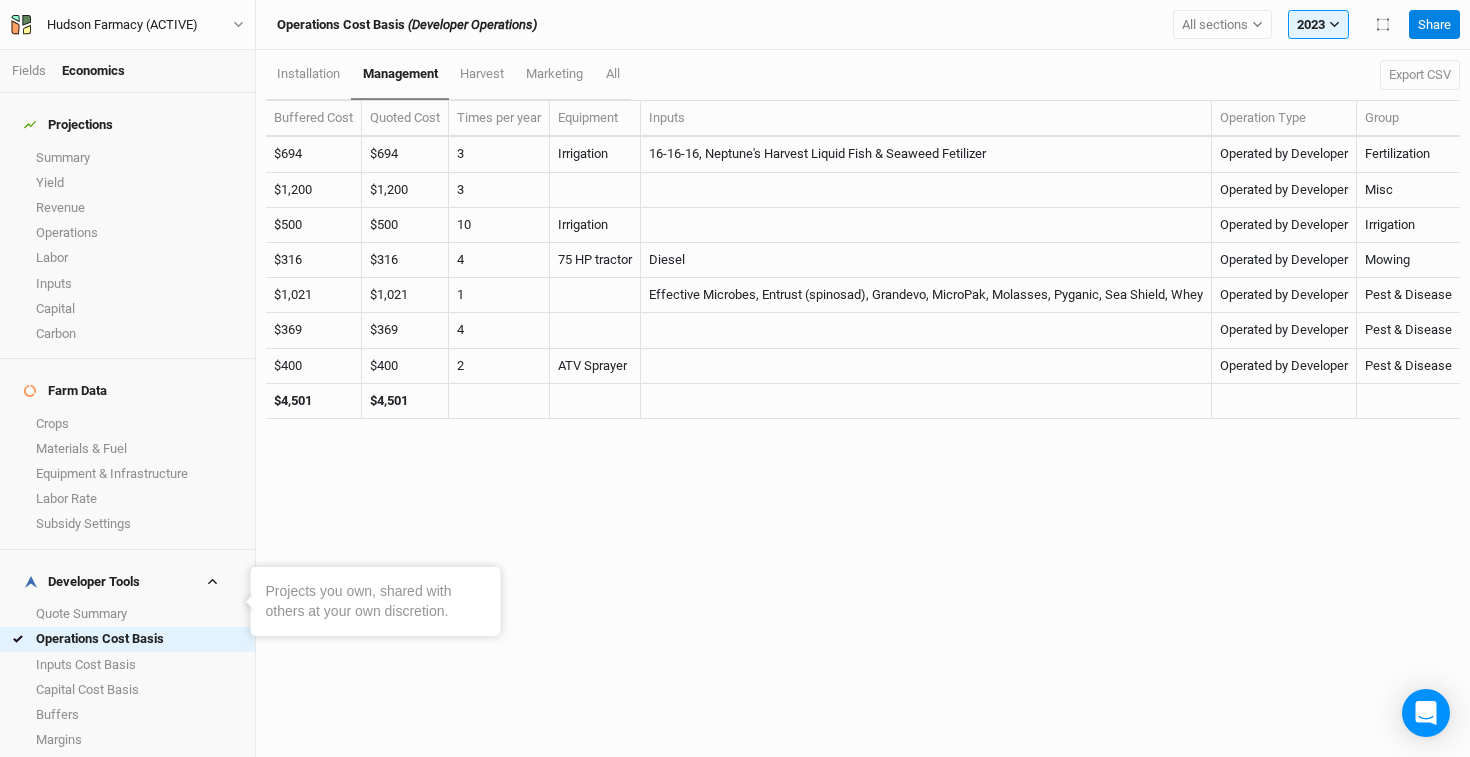 scroll, scrollTop: 0, scrollLeft: 0, axis: both 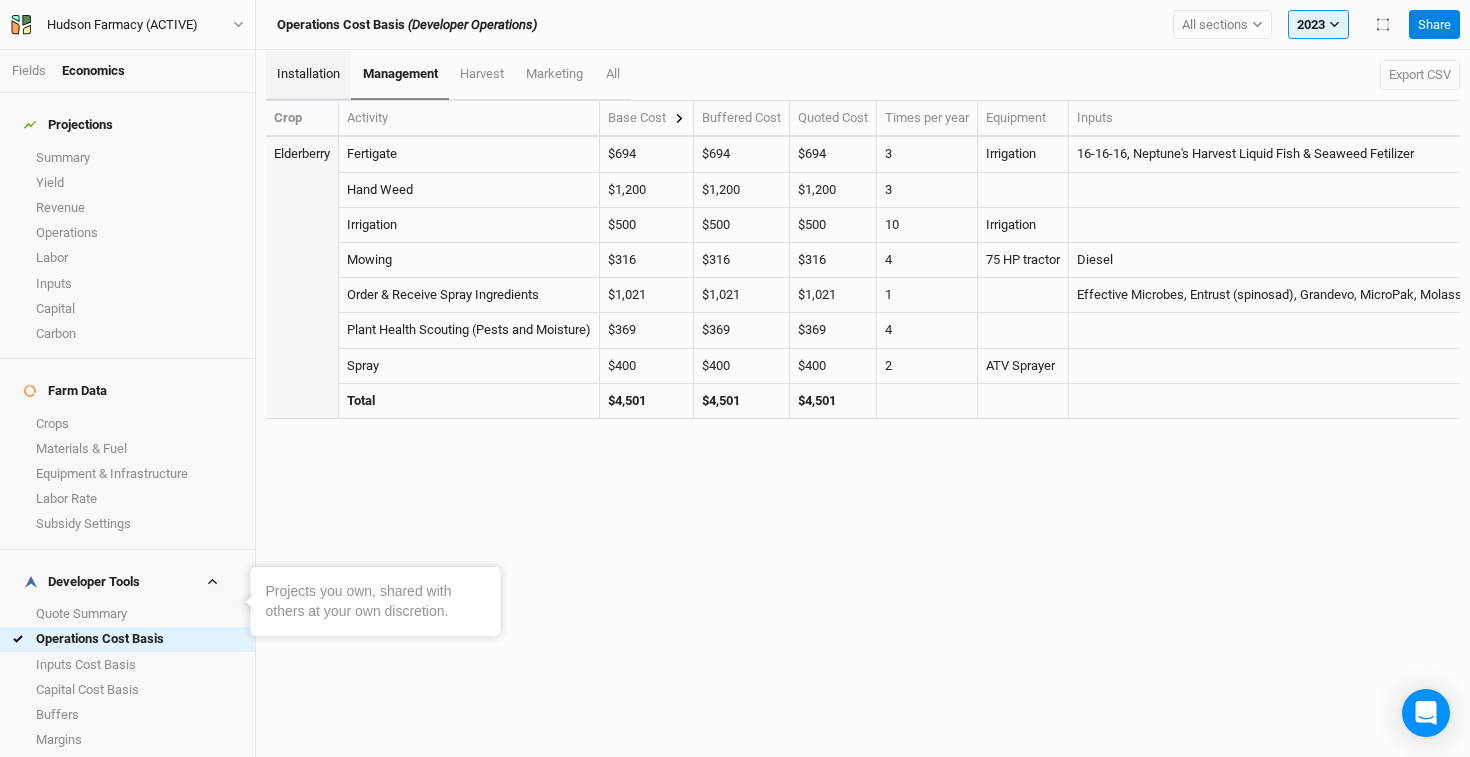 click on "installation" at bounding box center (308, 73) 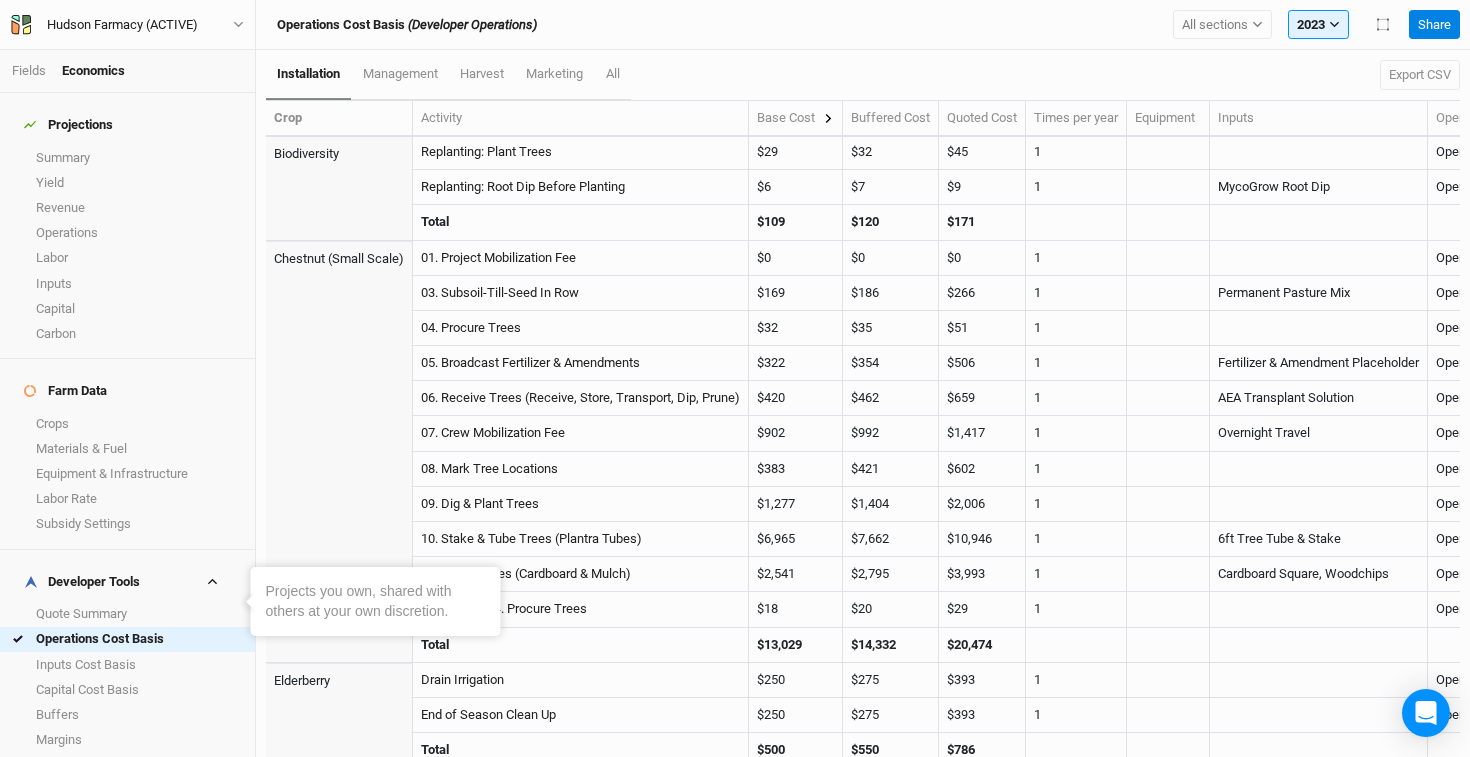scroll, scrollTop: 12, scrollLeft: 0, axis: vertical 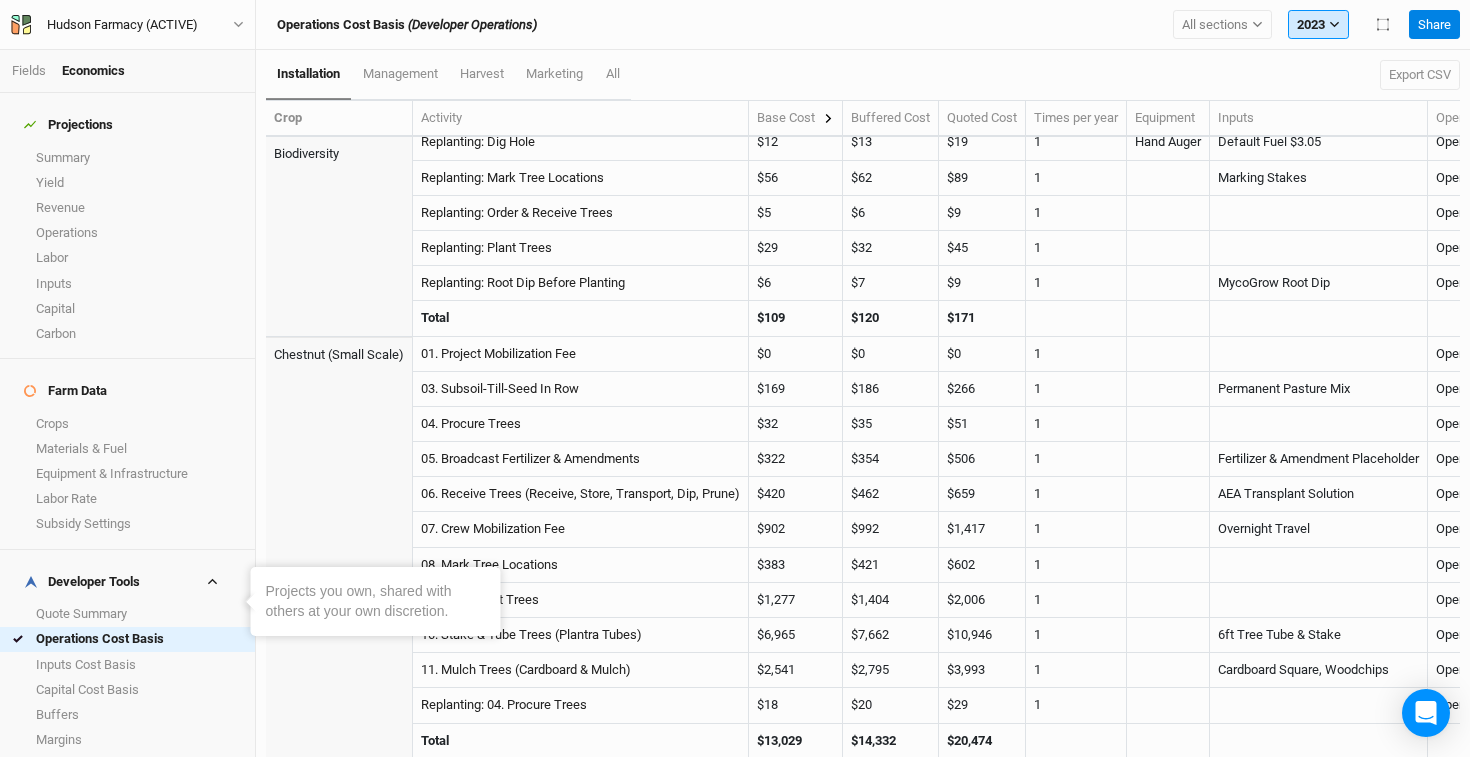 click on "2023" at bounding box center [1318, 25] 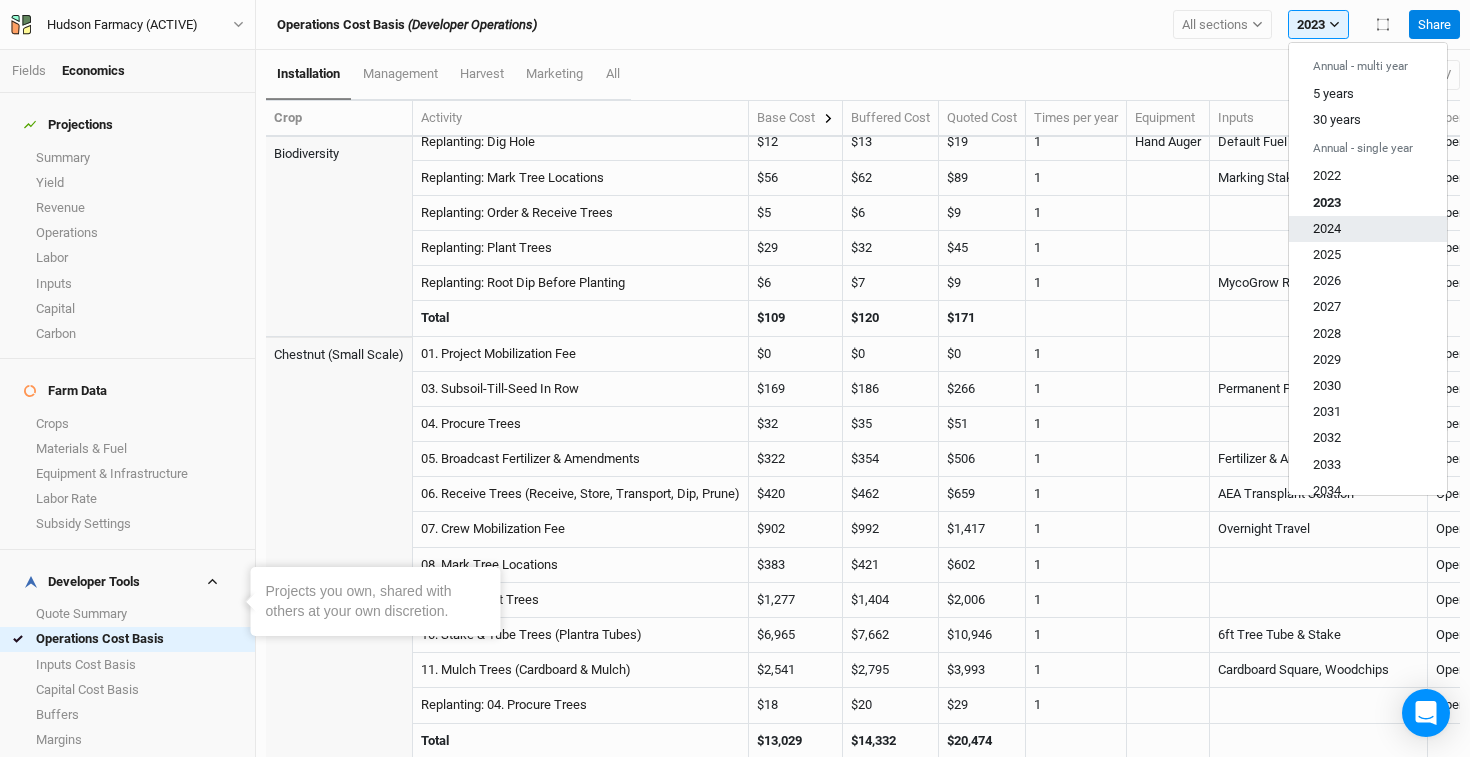 click on "2024" at bounding box center [1333, 93] 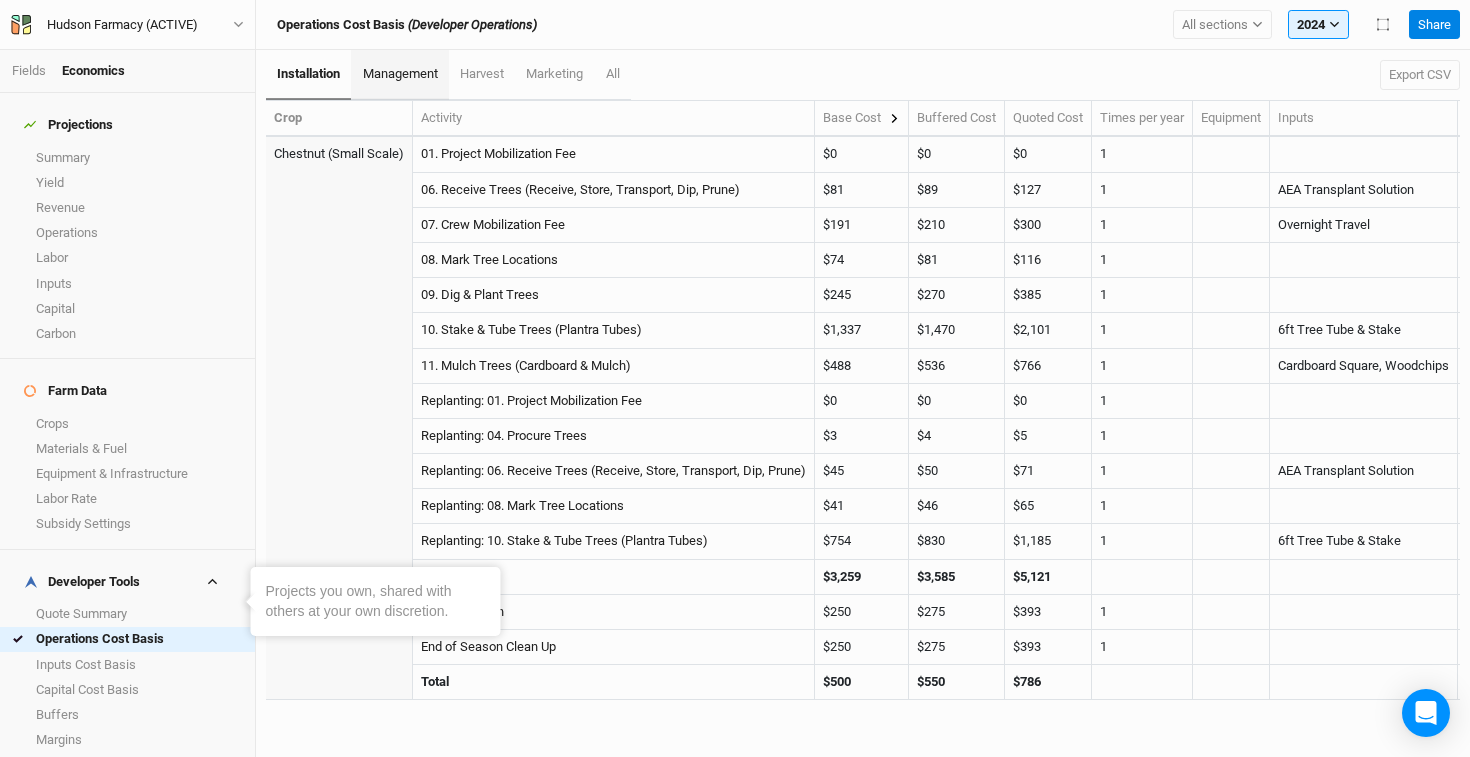 click on "management" at bounding box center [308, 73] 